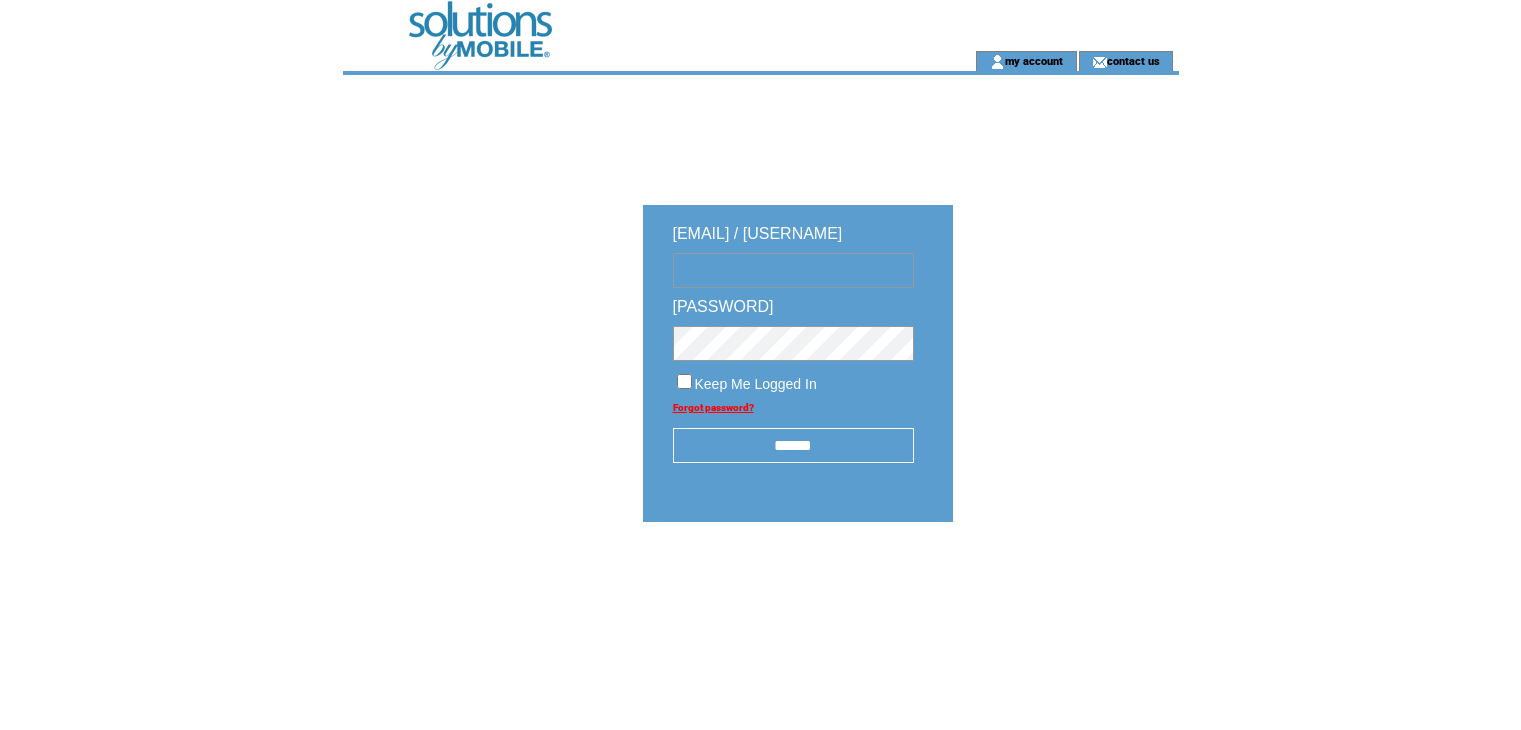 scroll, scrollTop: 0, scrollLeft: 0, axis: both 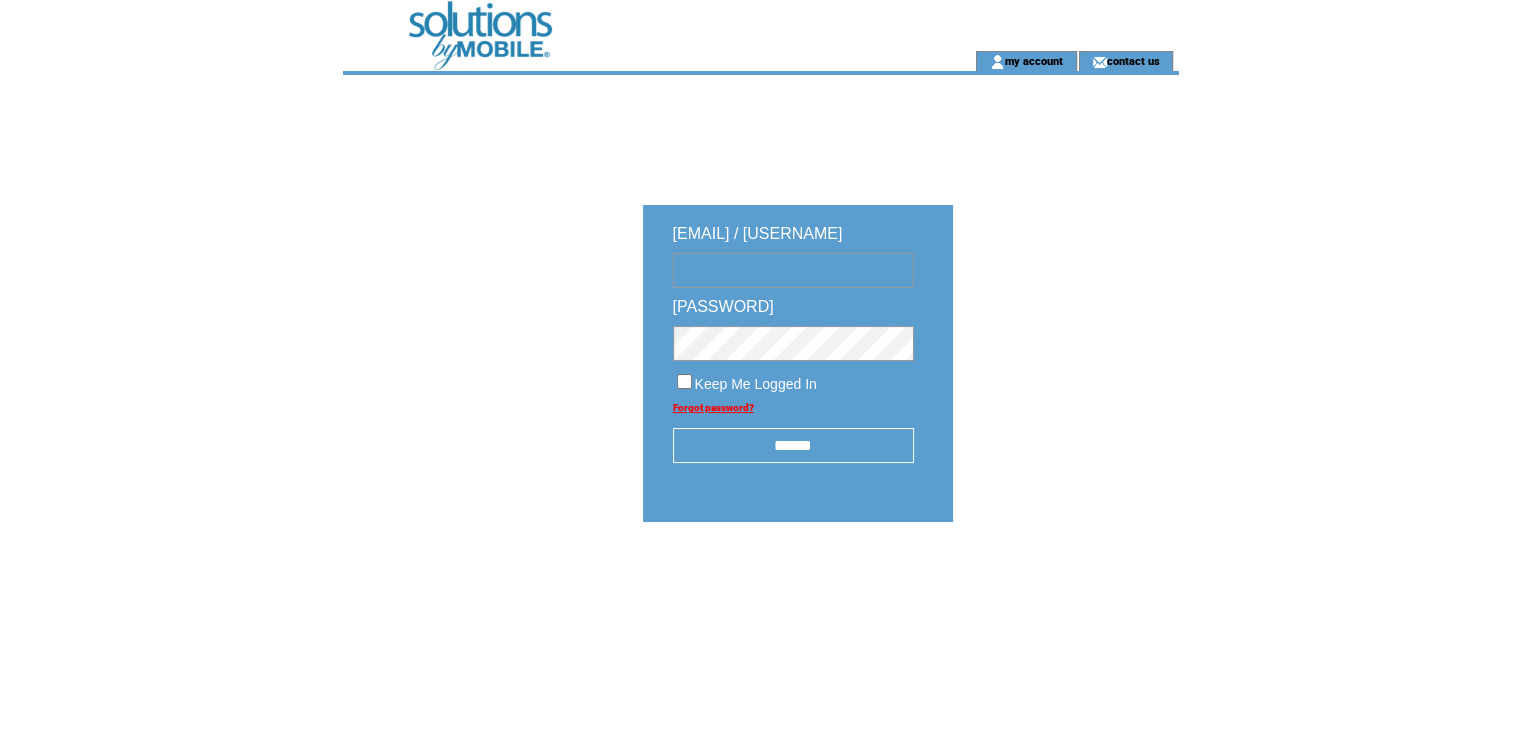 click at bounding box center (793, 270) 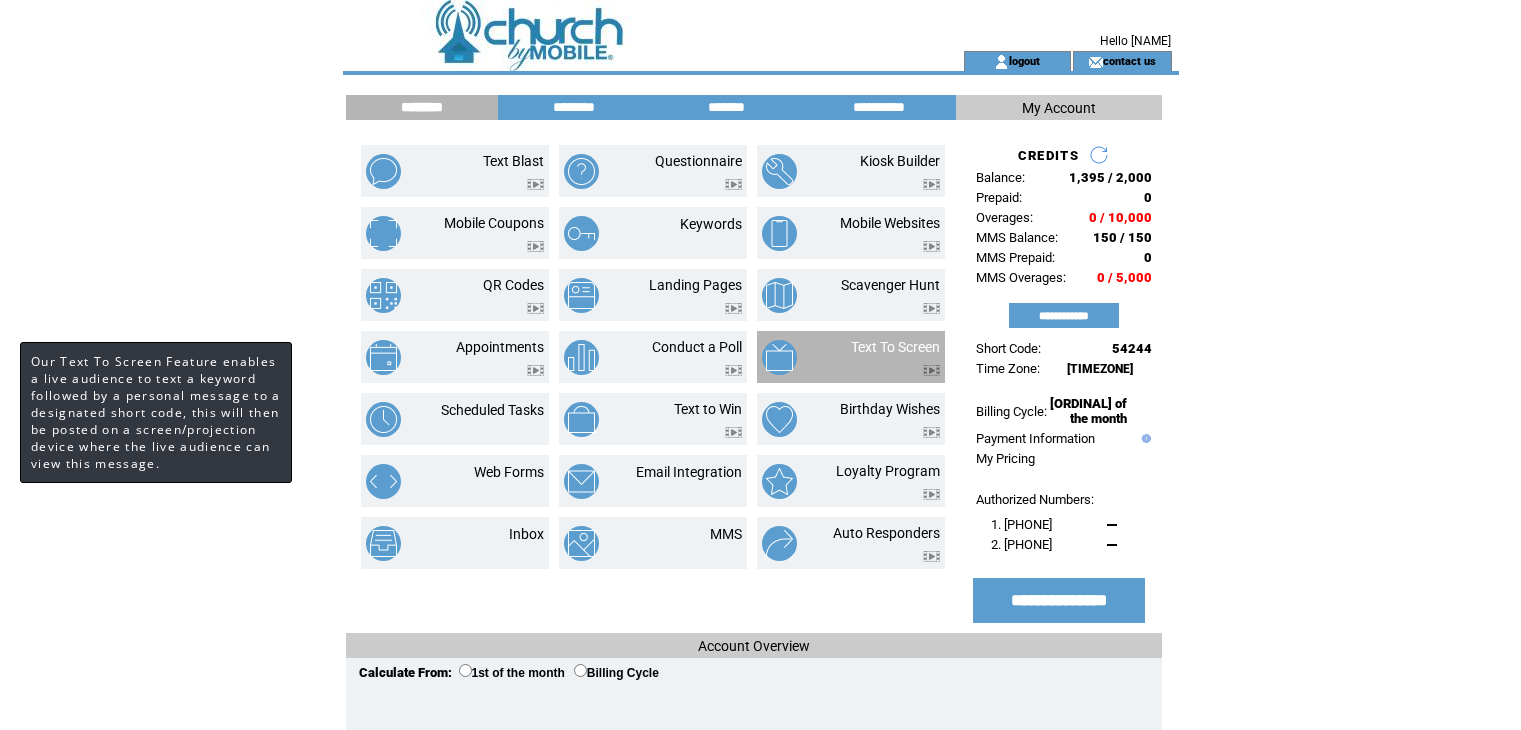 scroll, scrollTop: 0, scrollLeft: 0, axis: both 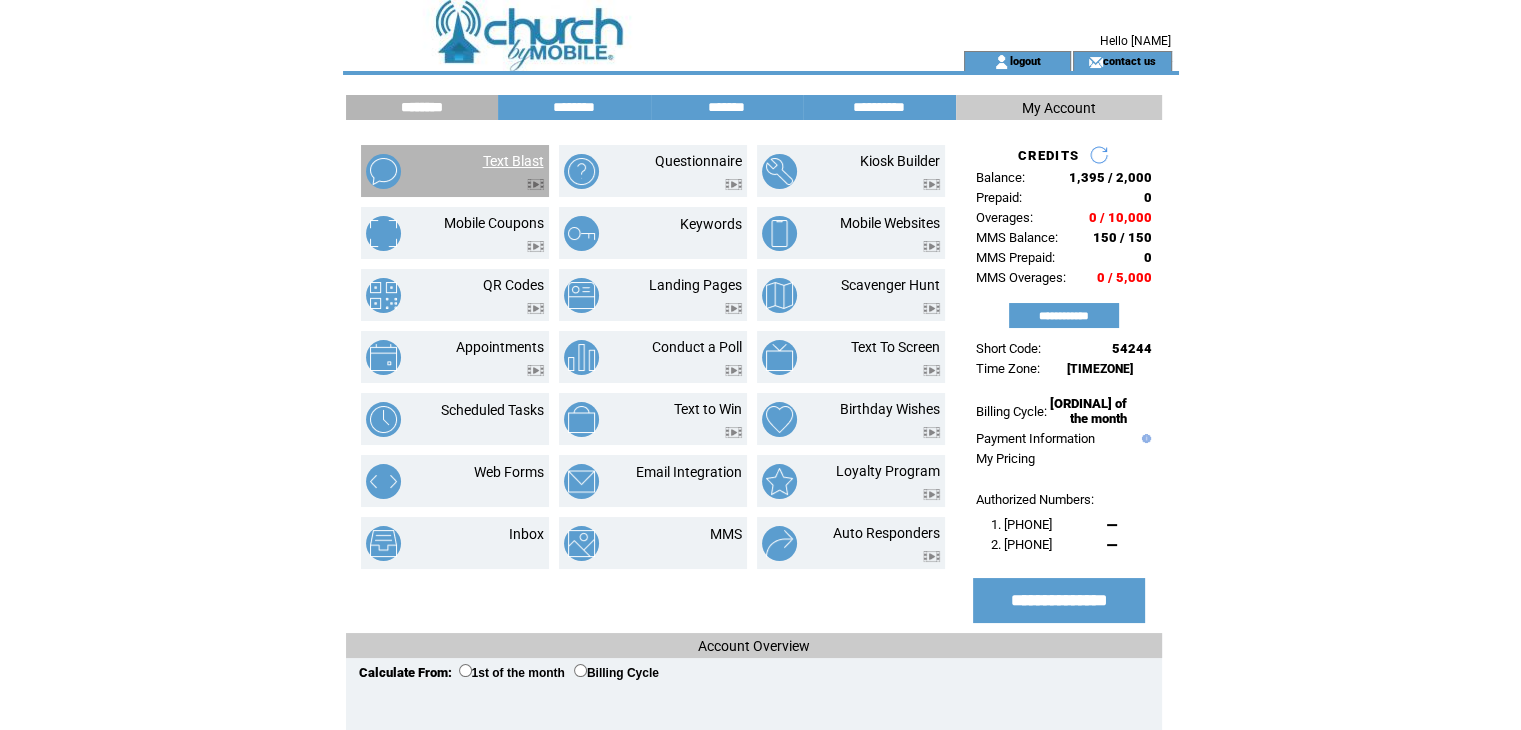 click on "Text Blast" at bounding box center (513, 161) 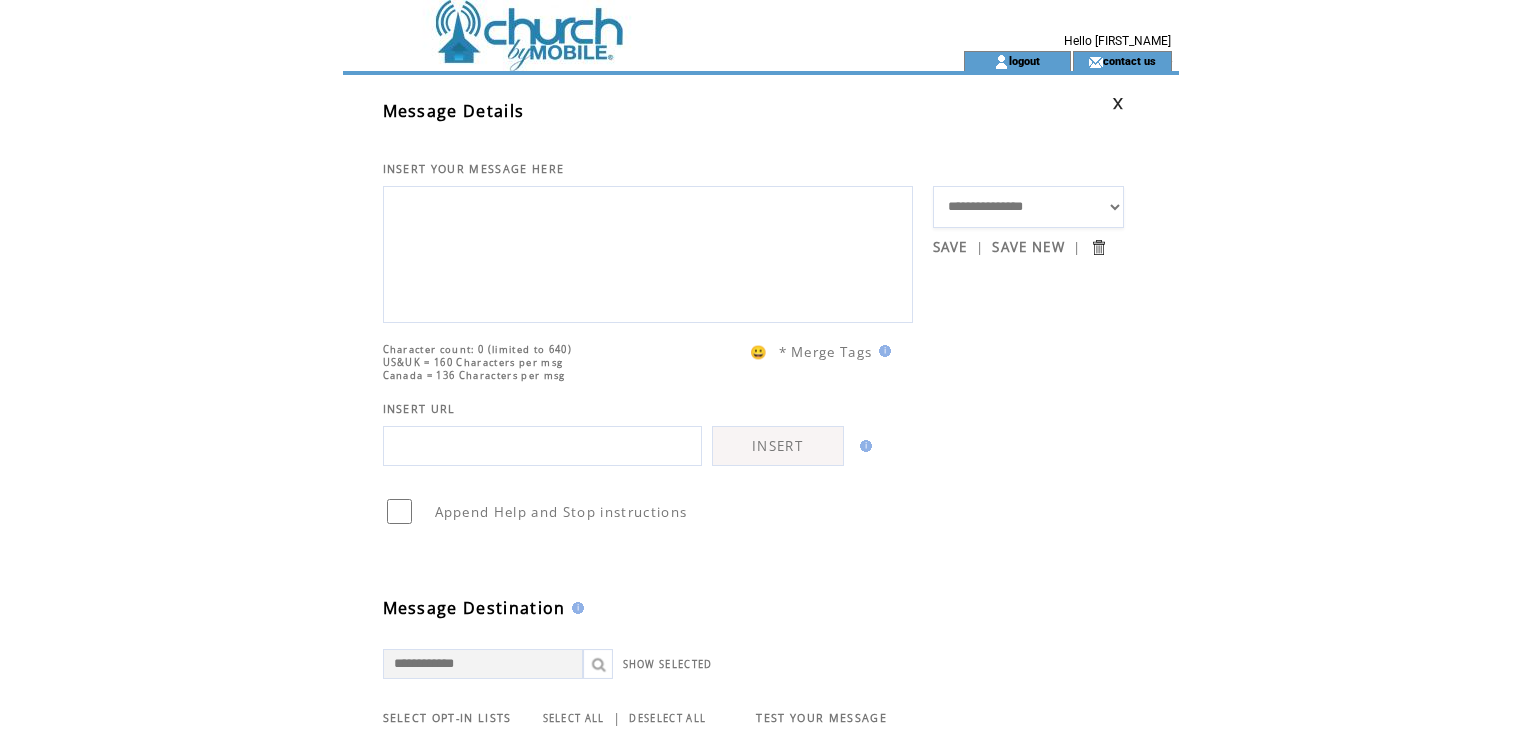 scroll, scrollTop: 0, scrollLeft: 0, axis: both 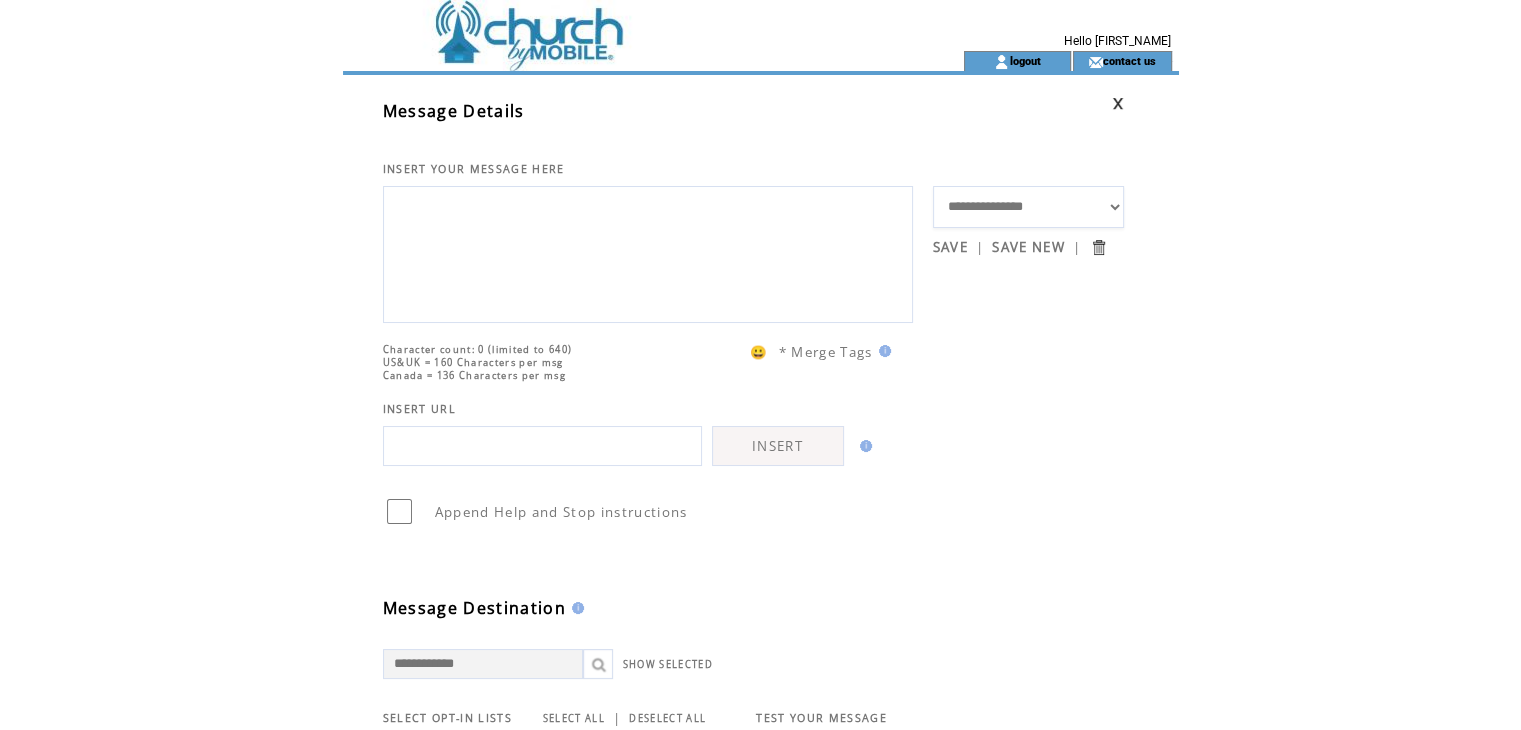 click at bounding box center [648, 252] 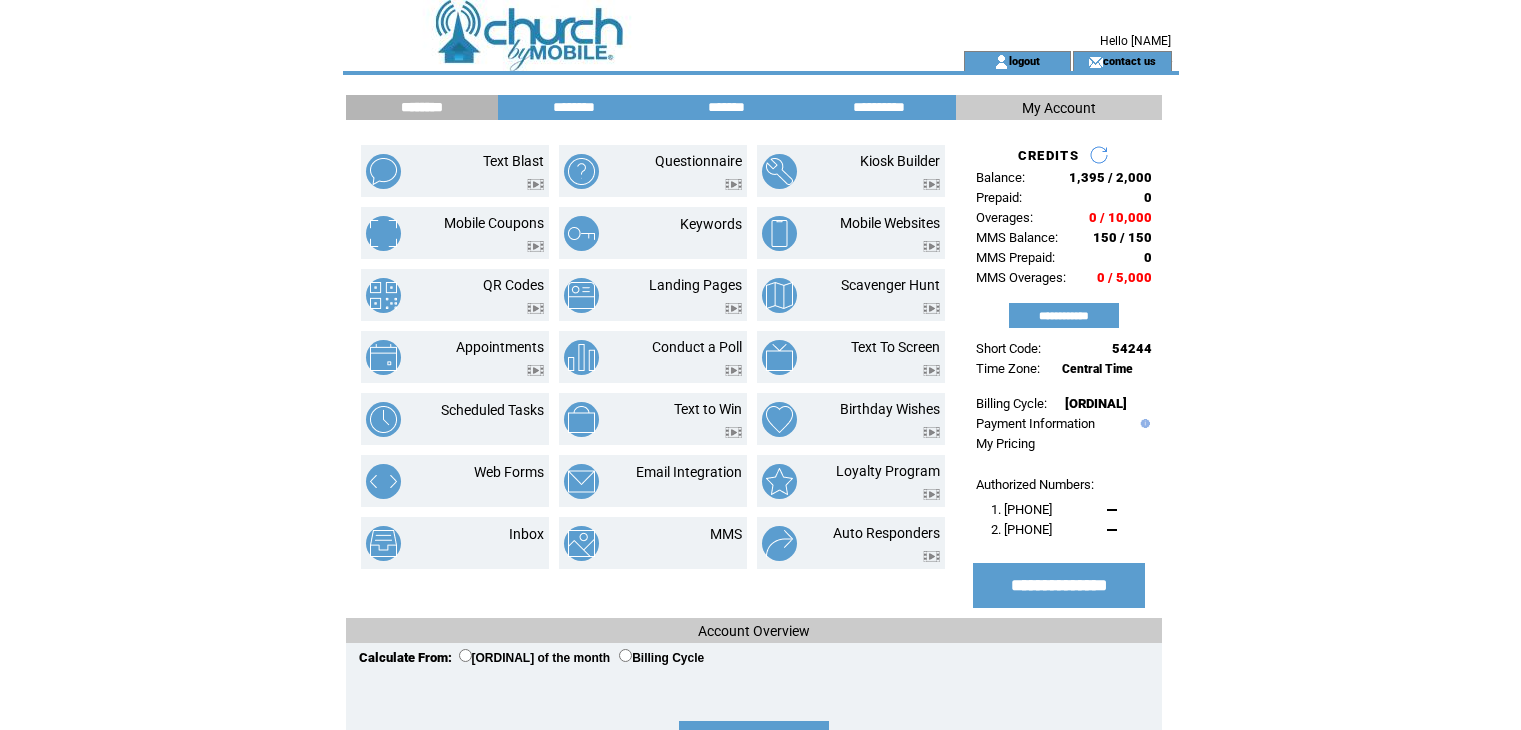 scroll, scrollTop: 0, scrollLeft: 0, axis: both 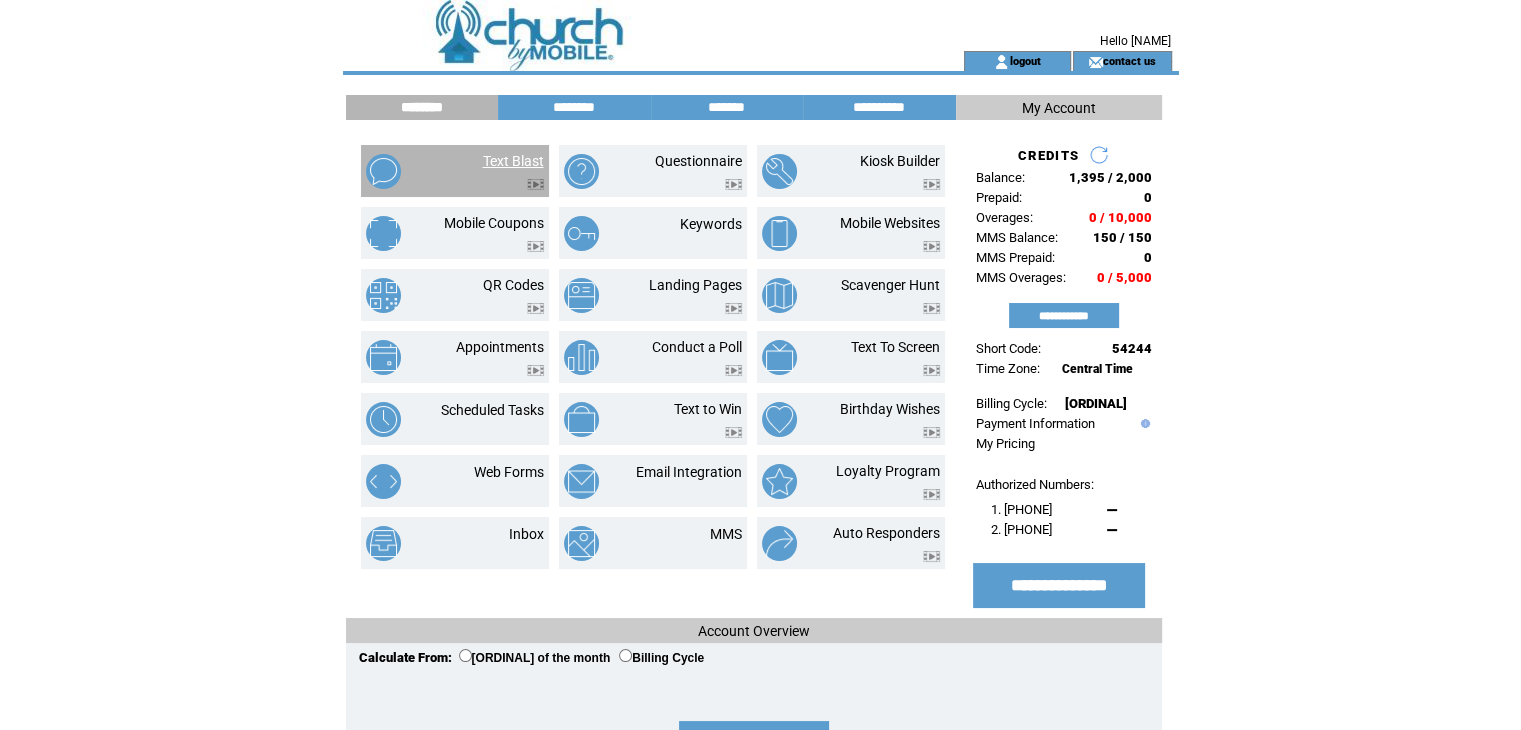 click on "Text Blast" at bounding box center [513, 161] 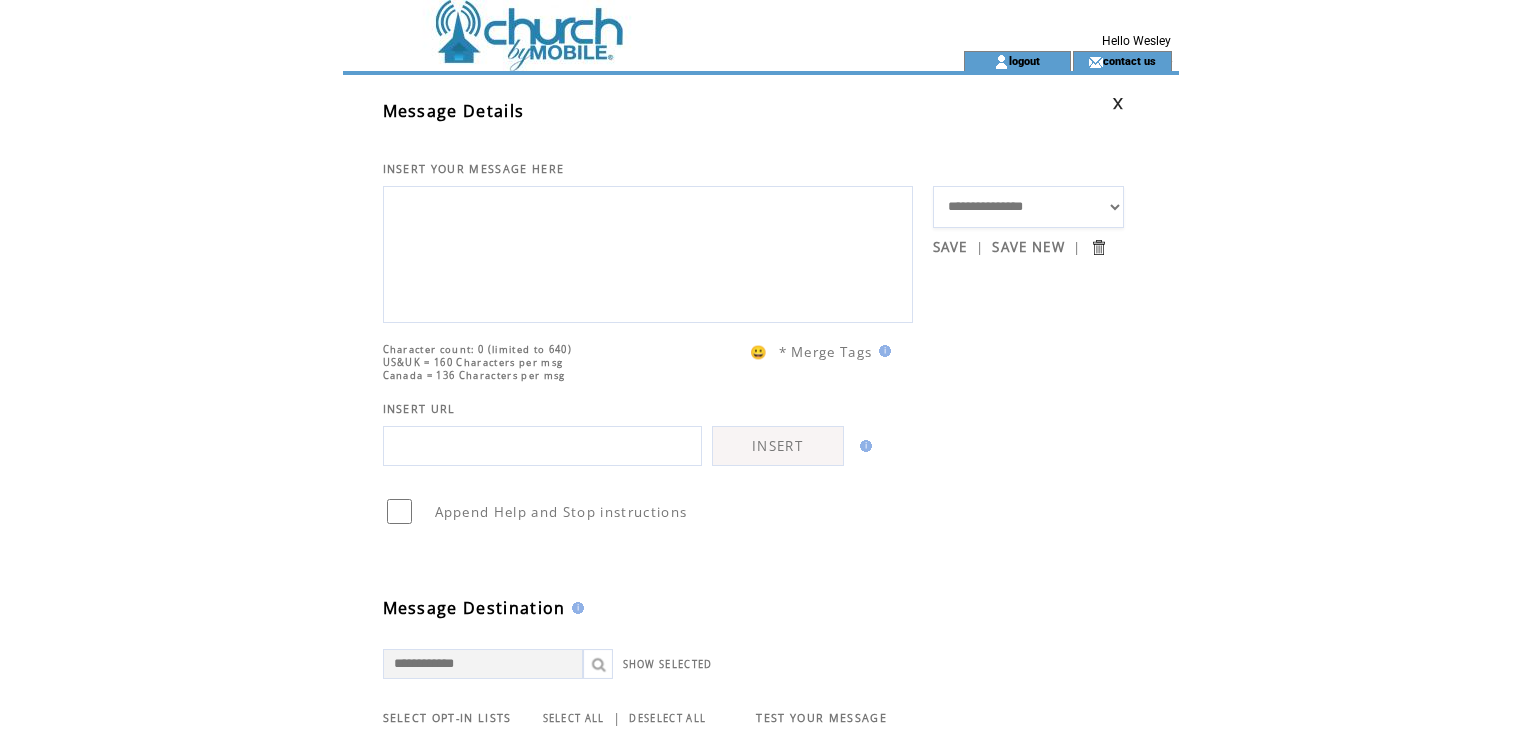 scroll, scrollTop: 0, scrollLeft: 0, axis: both 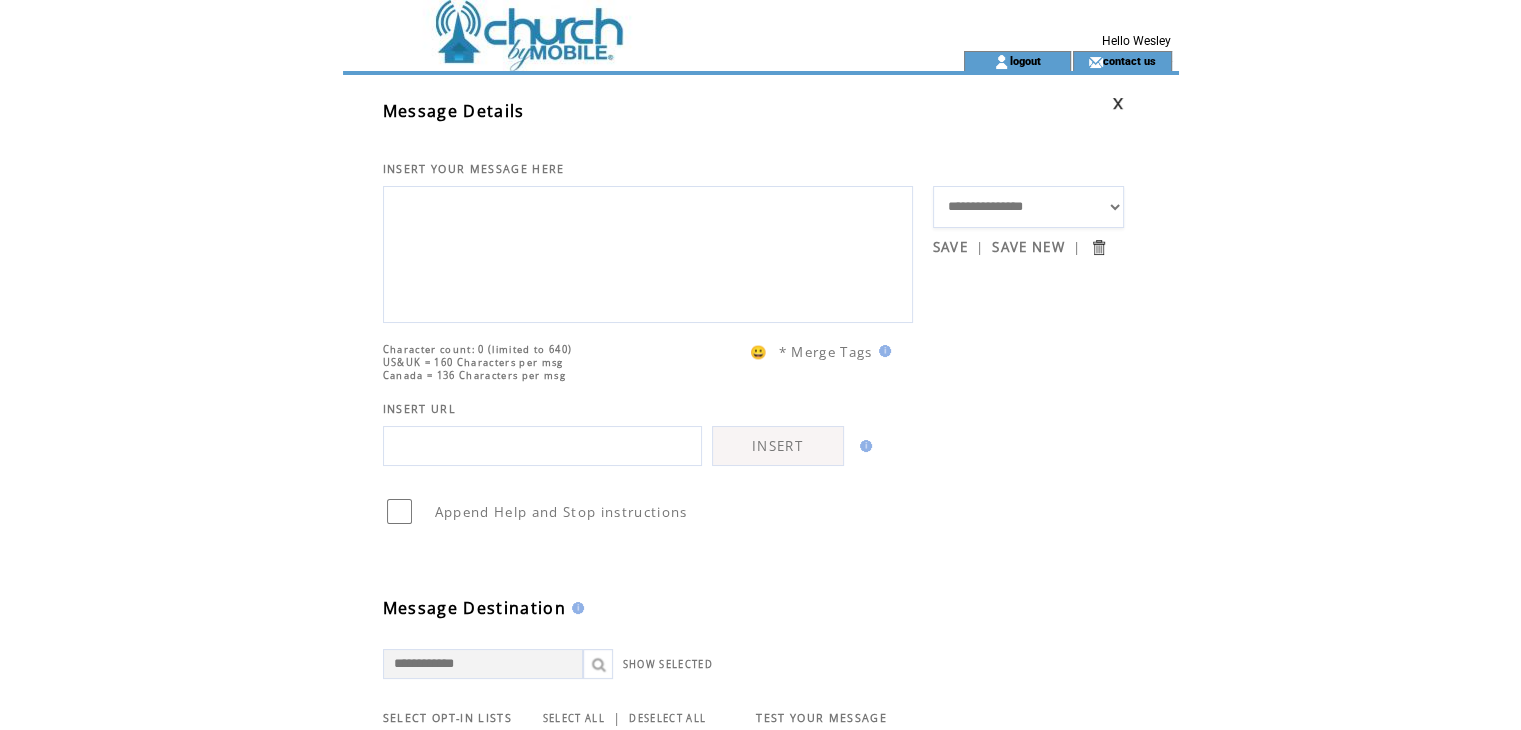 click at bounding box center (648, 252) 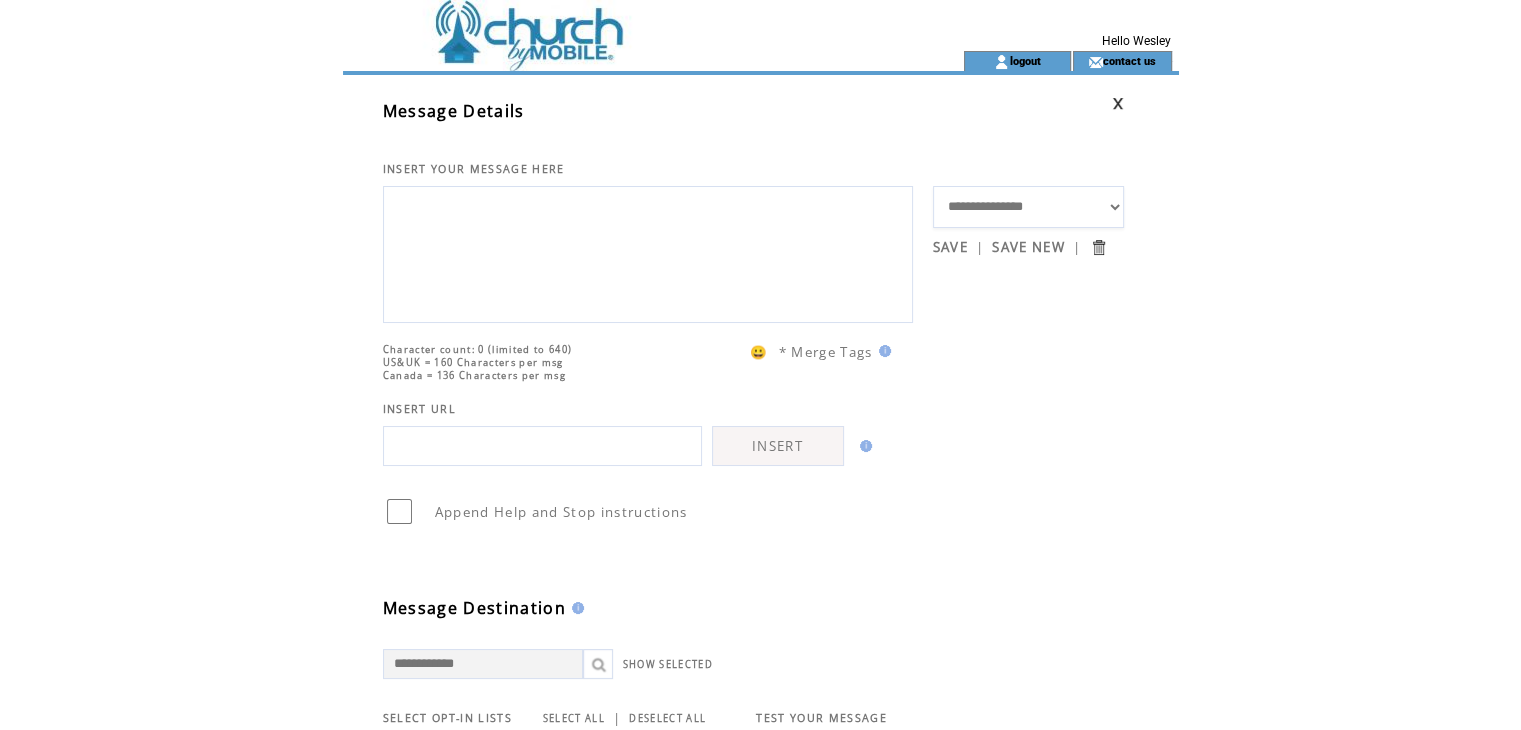 paste on "**********" 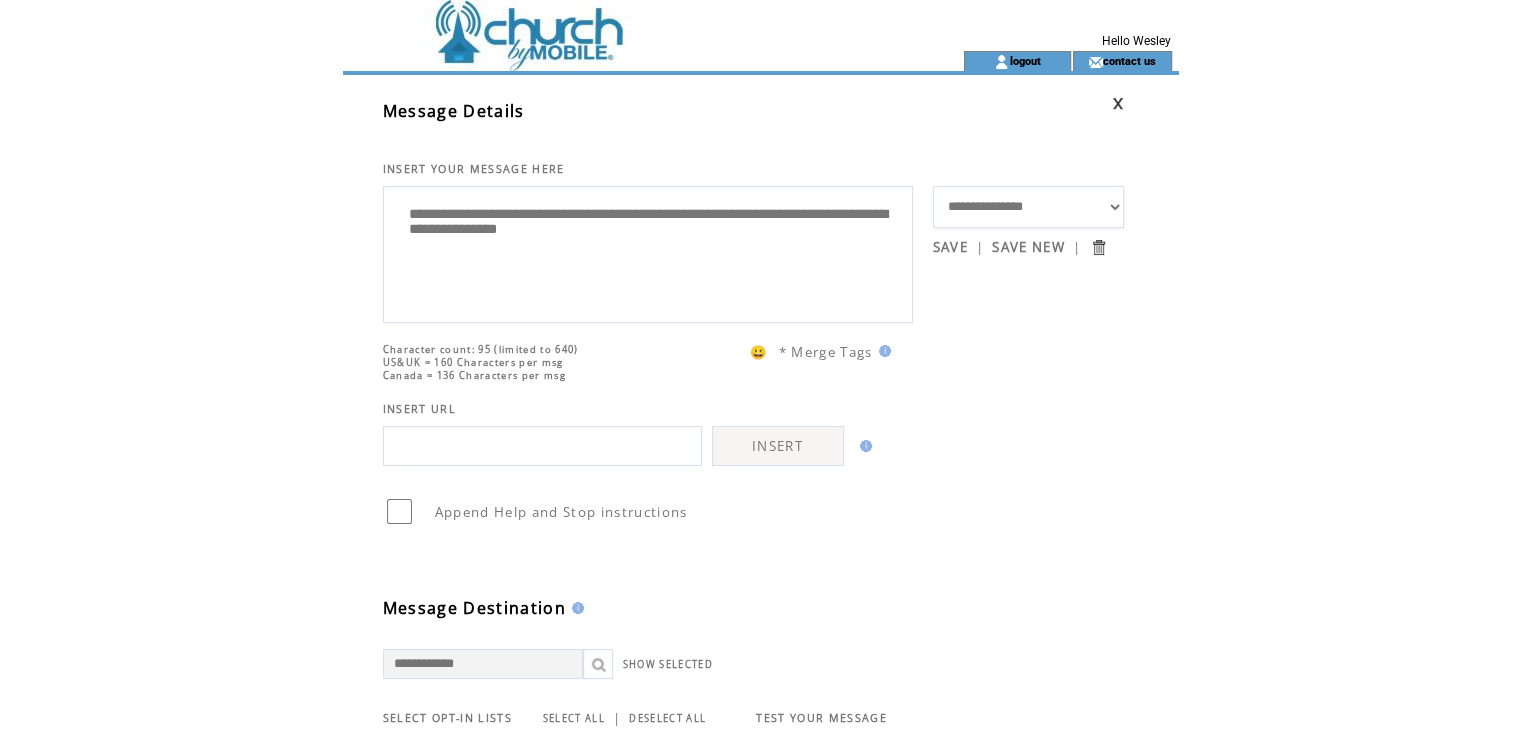 click on "**********" at bounding box center [648, 252] 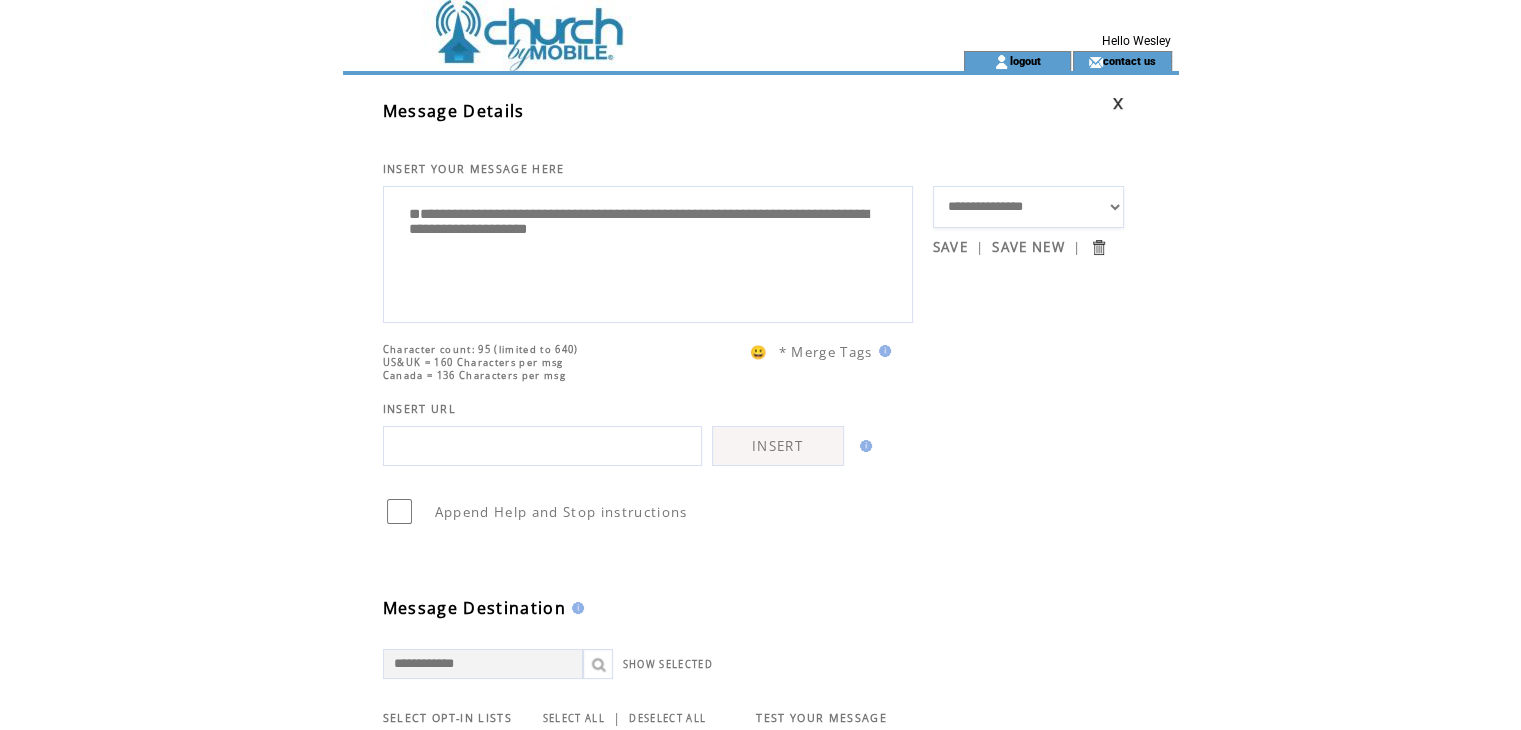 click on "**********" at bounding box center (648, 252) 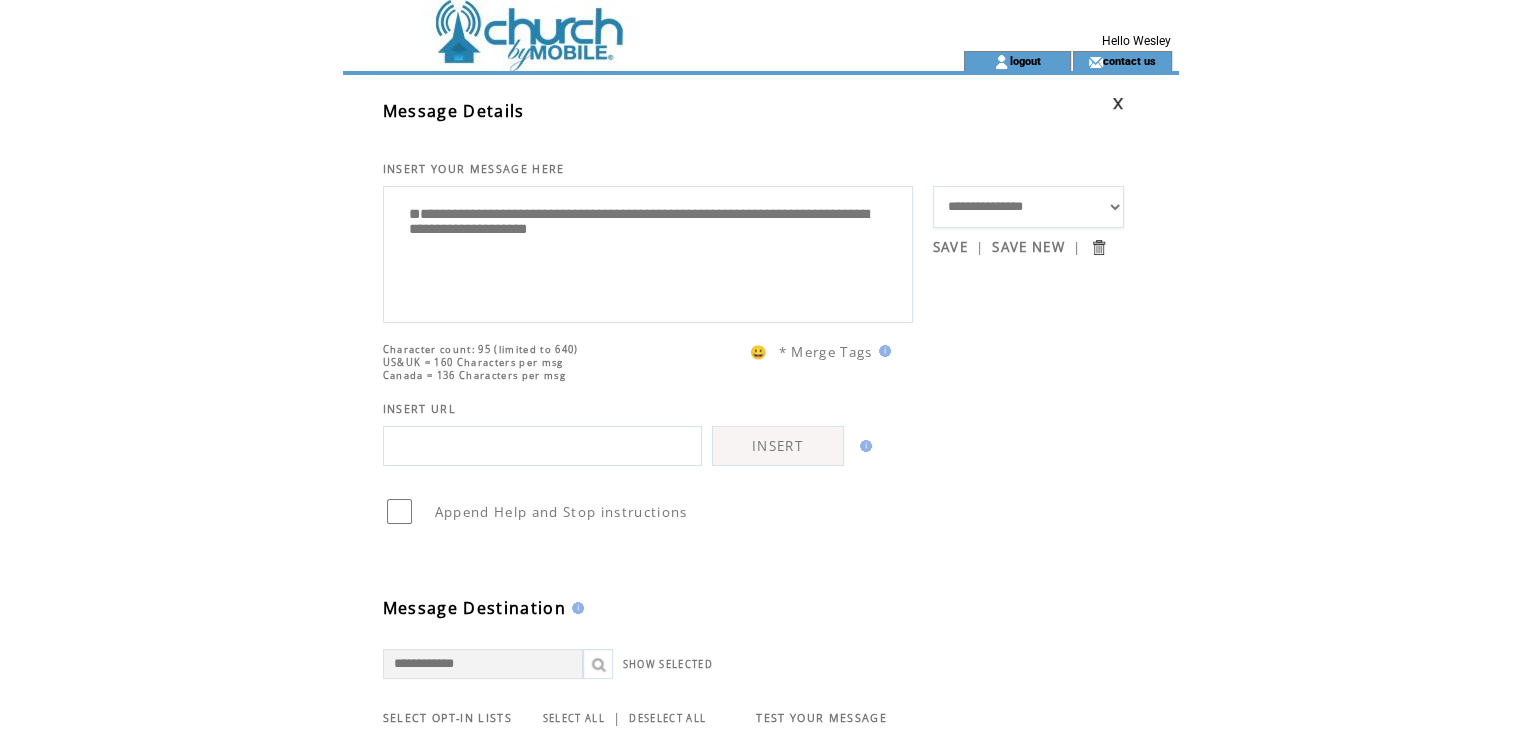 click on "**********" at bounding box center [648, 252] 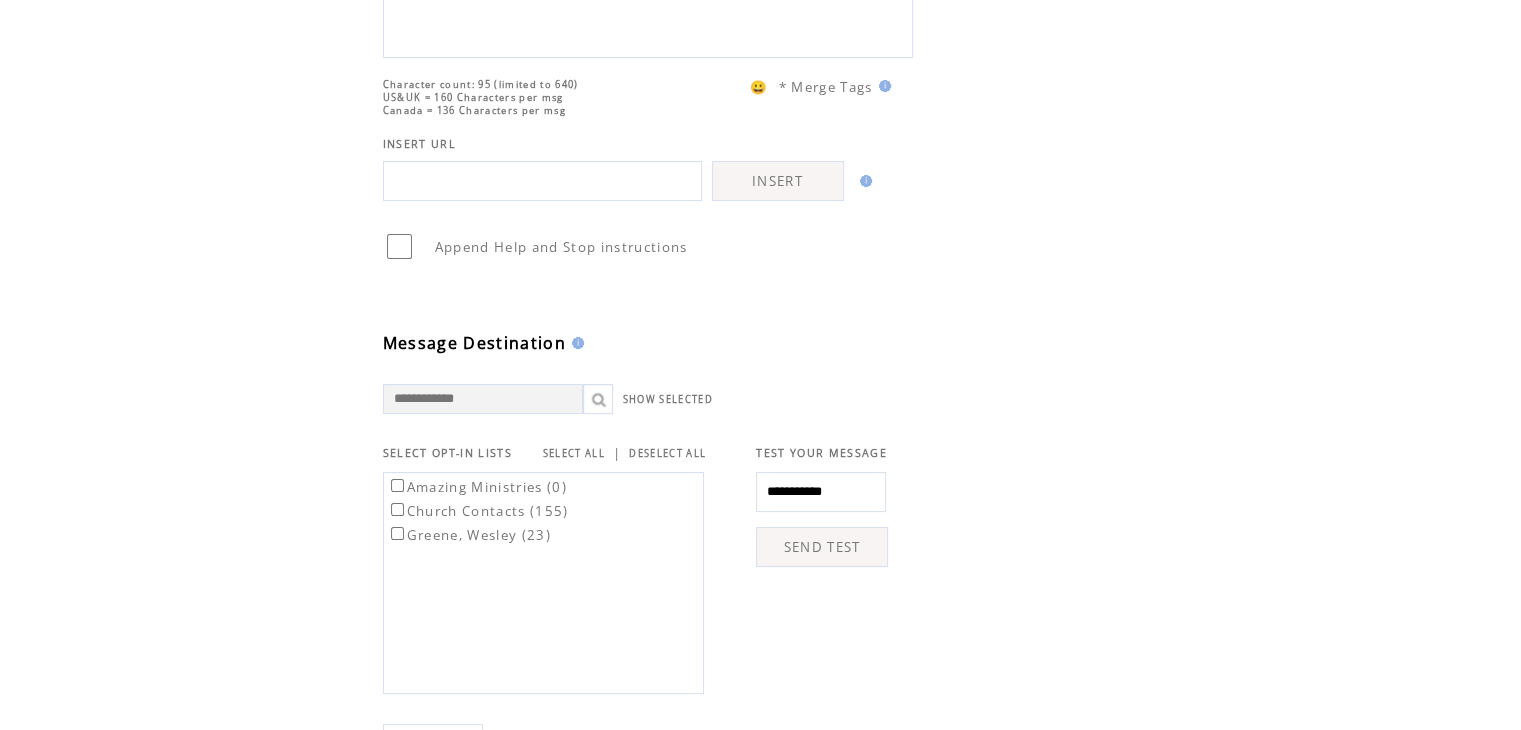 scroll, scrollTop: 283, scrollLeft: 0, axis: vertical 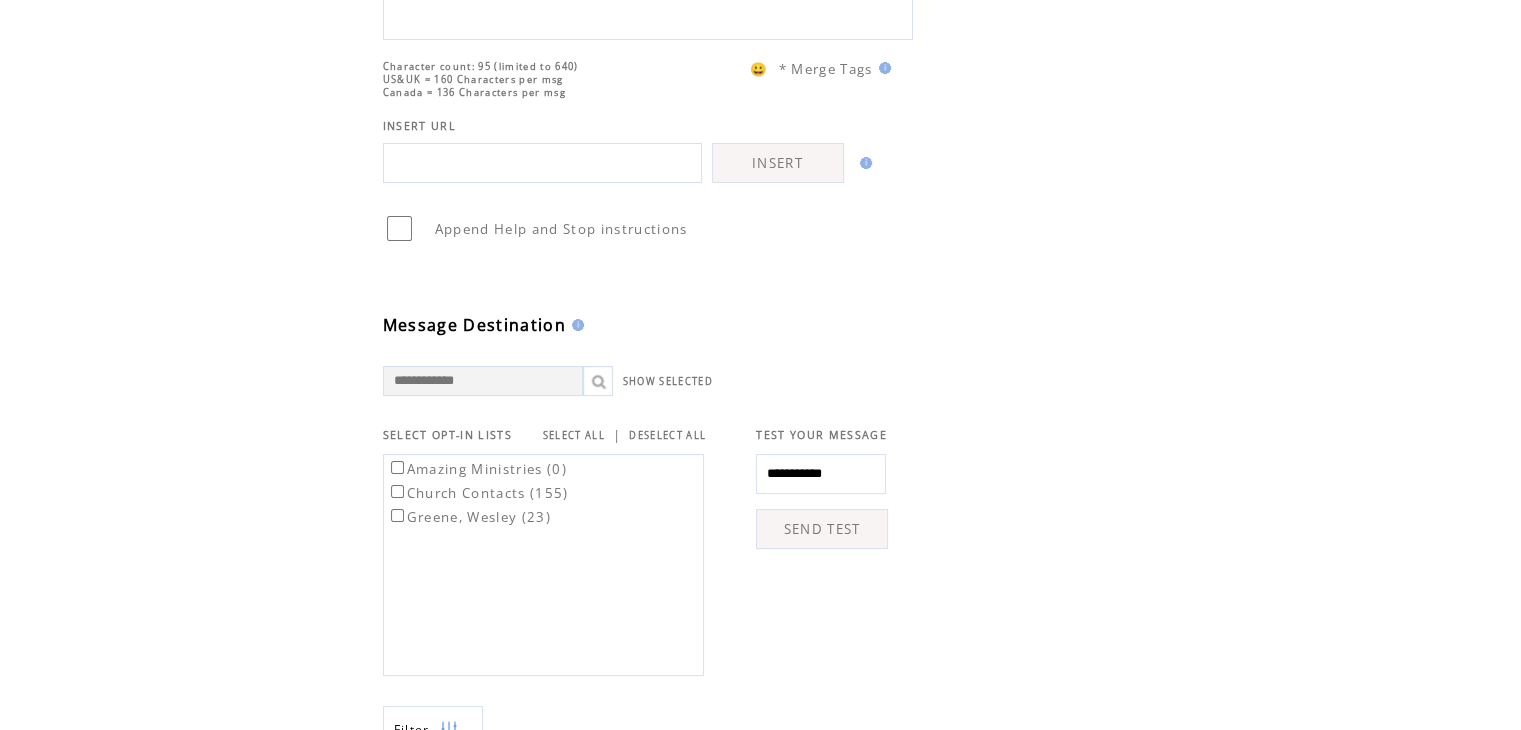 type on "**********" 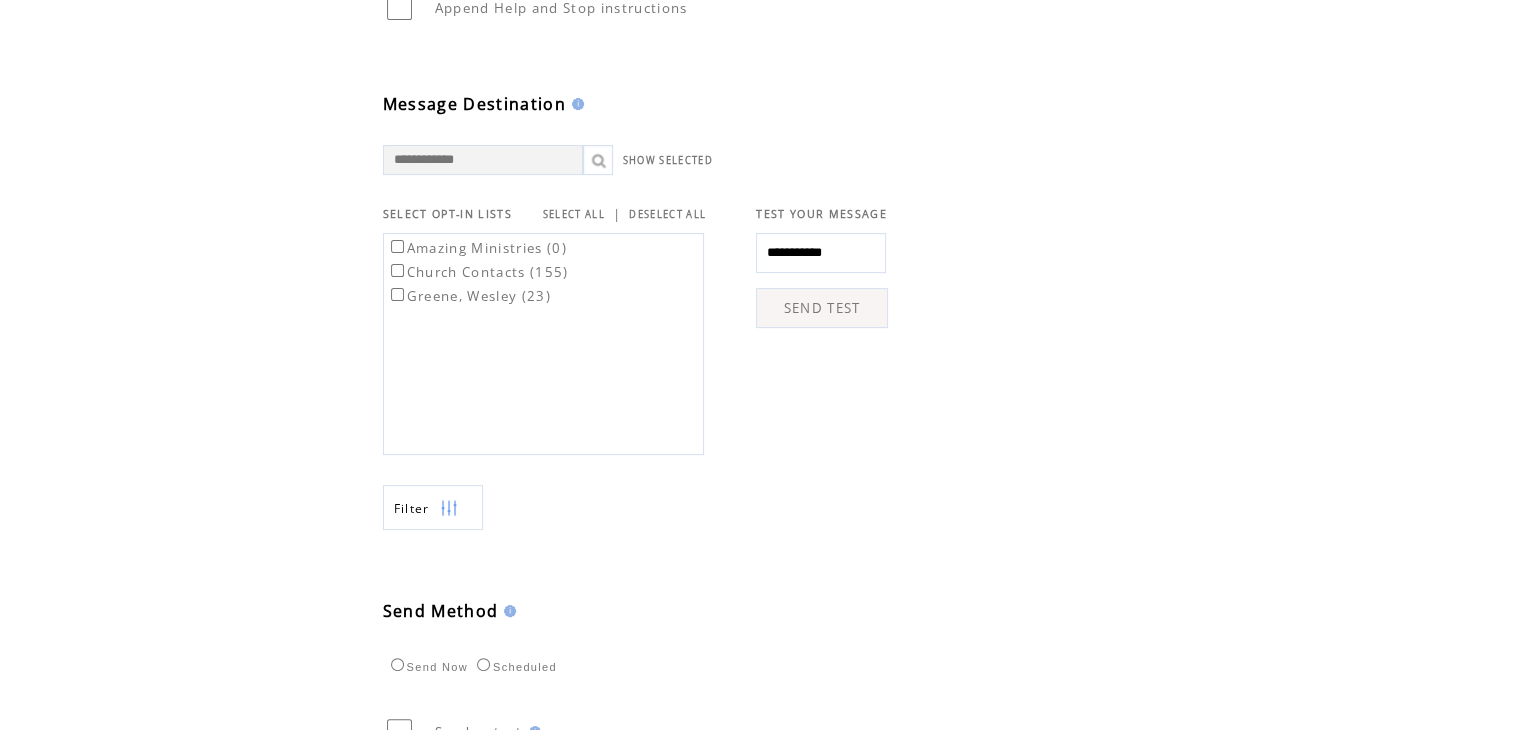scroll, scrollTop: 530, scrollLeft: 0, axis: vertical 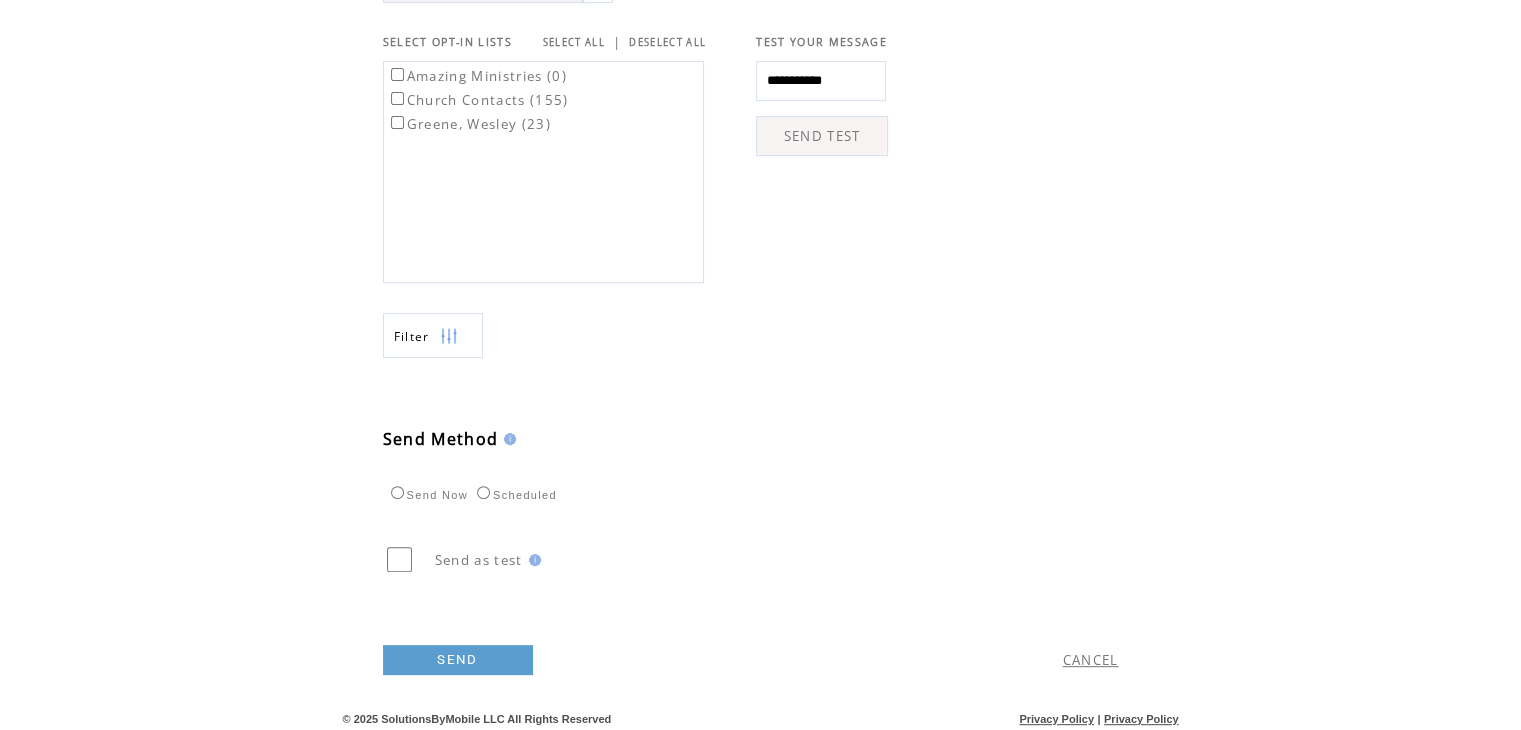 click on "SEND" at bounding box center (458, 660) 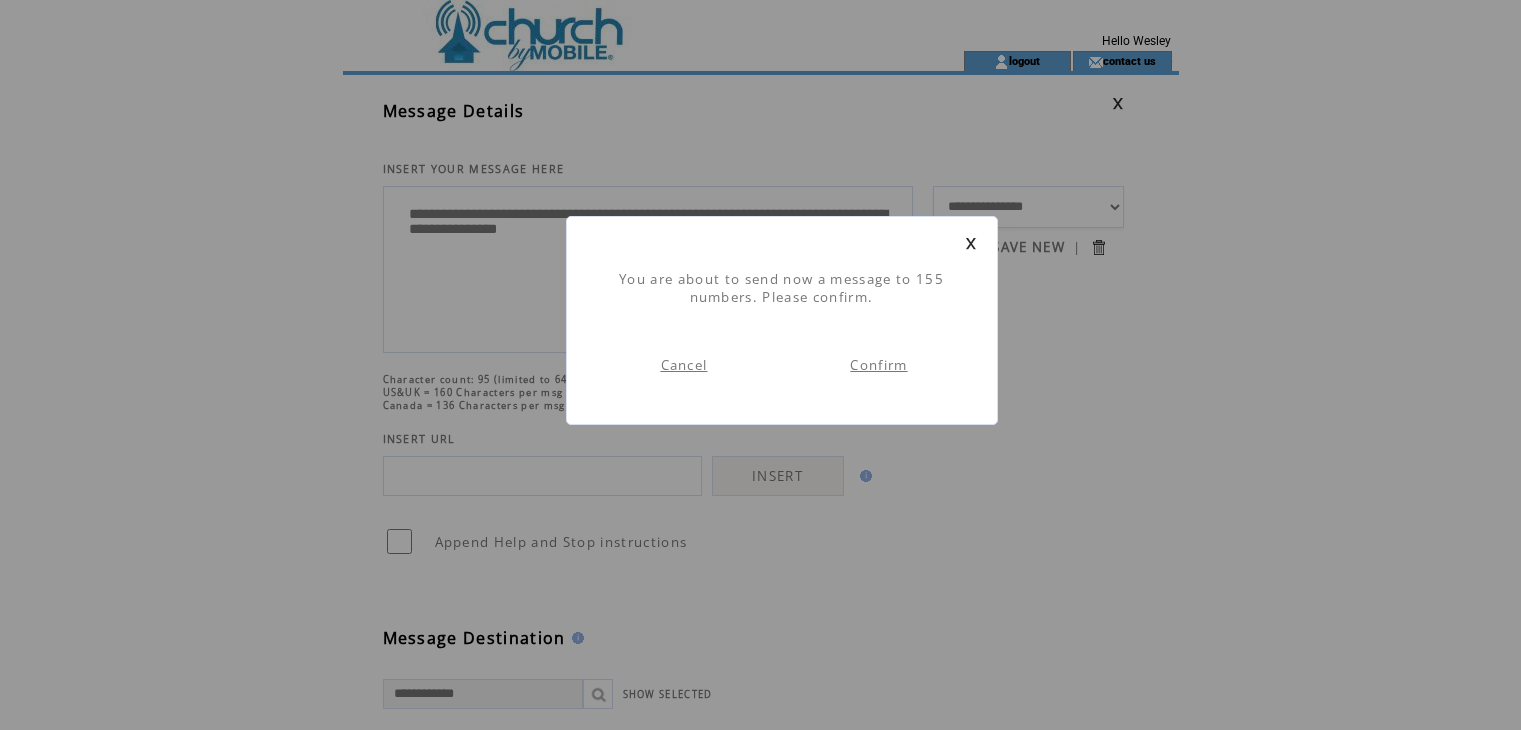 scroll, scrollTop: 0, scrollLeft: 0, axis: both 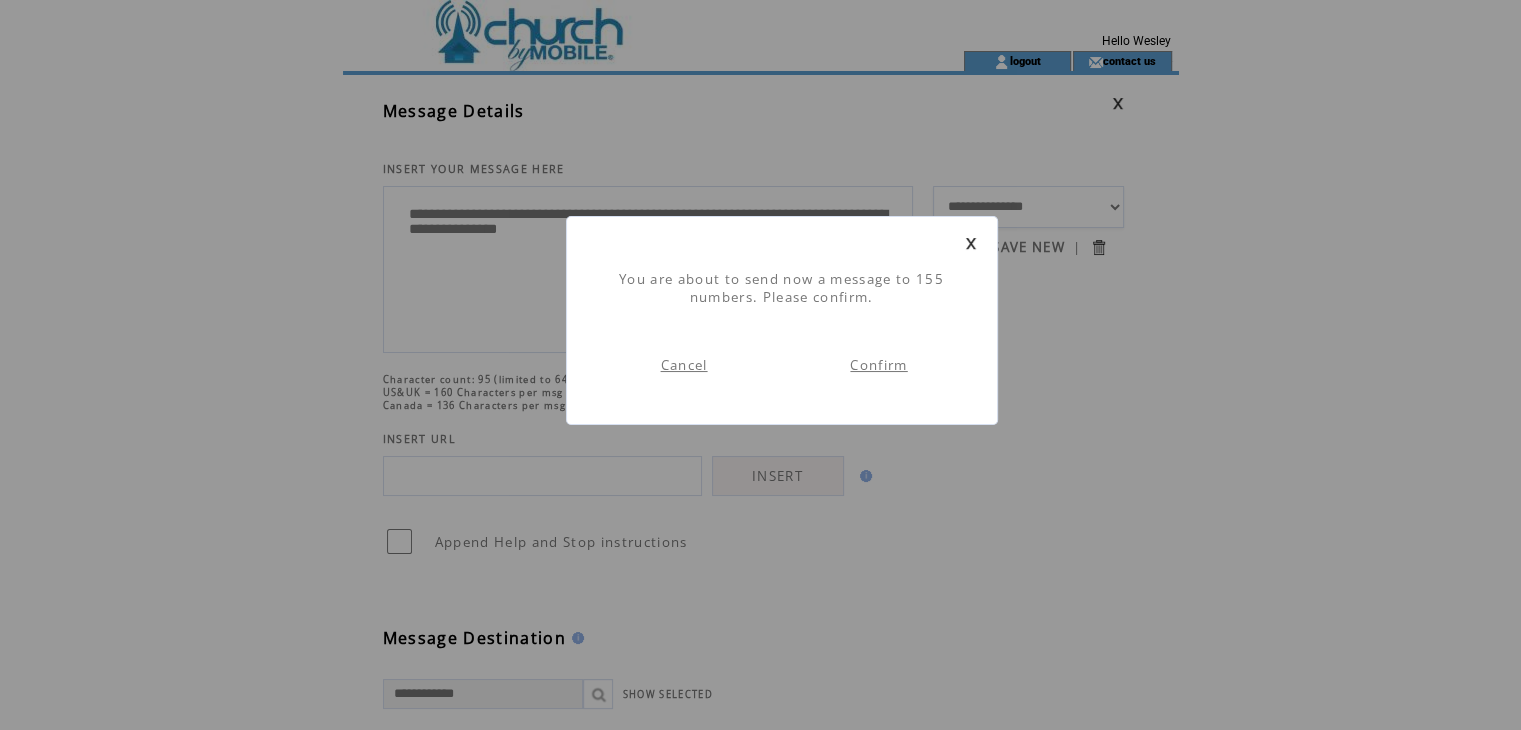 click on "Confirm" at bounding box center [878, 365] 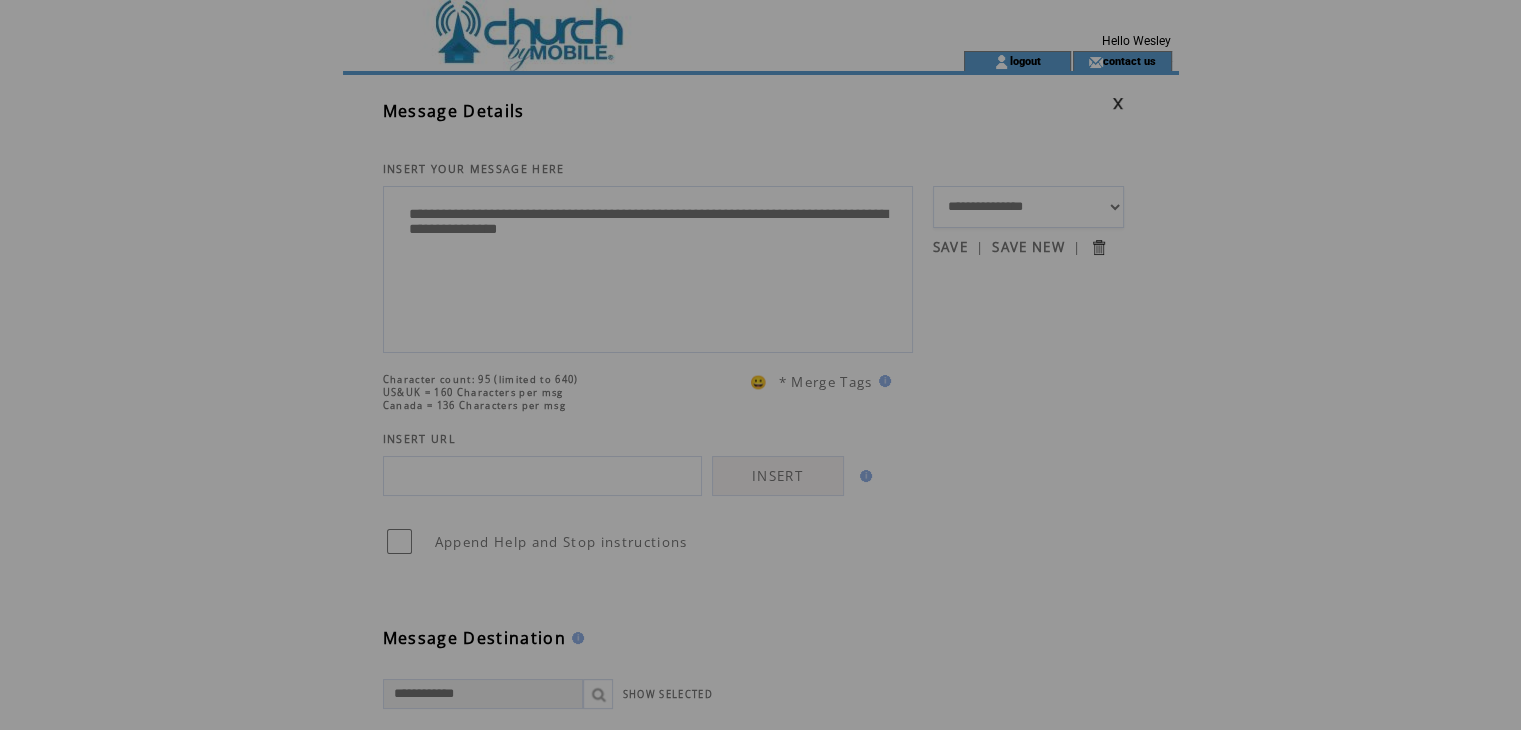 scroll, scrollTop: 0, scrollLeft: 0, axis: both 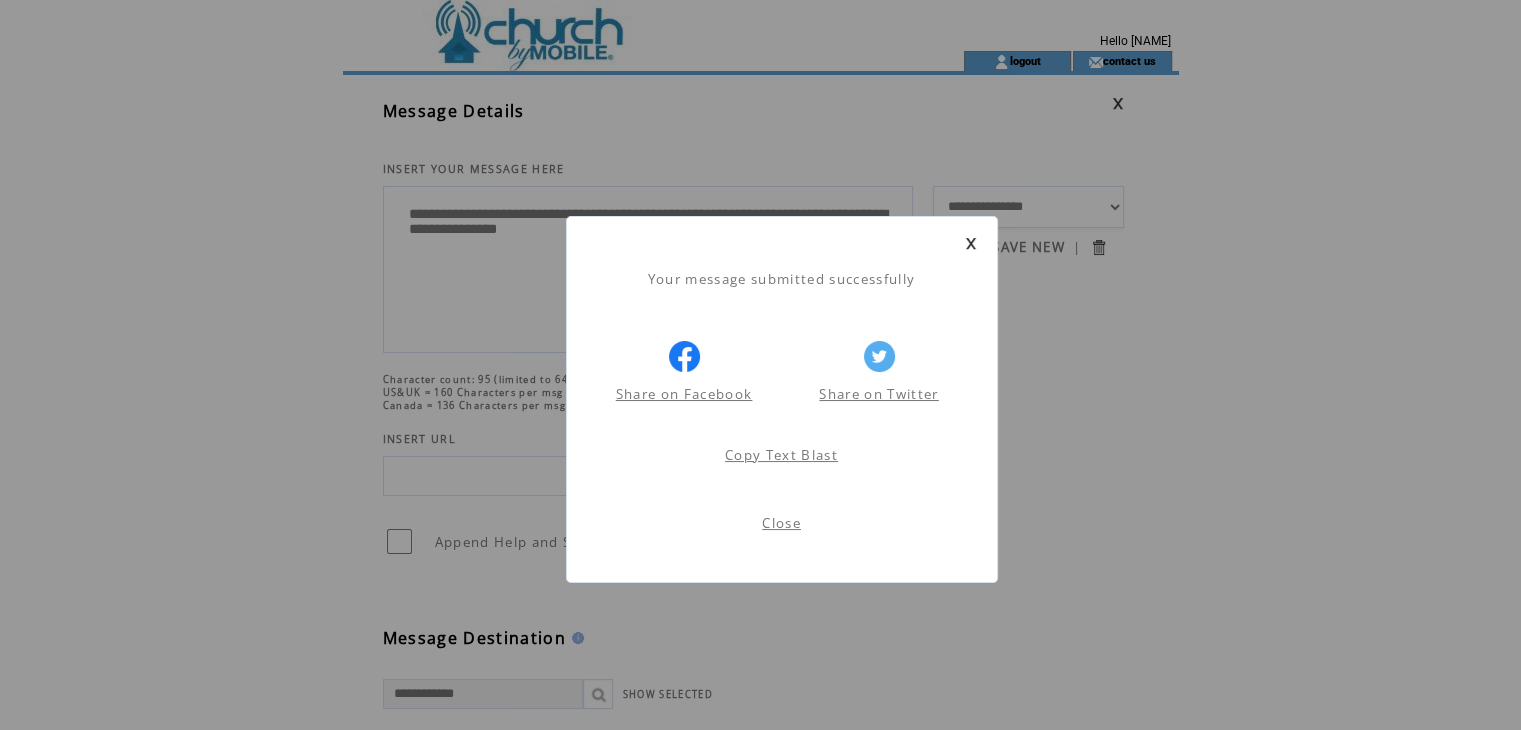 click at bounding box center (971, 243) 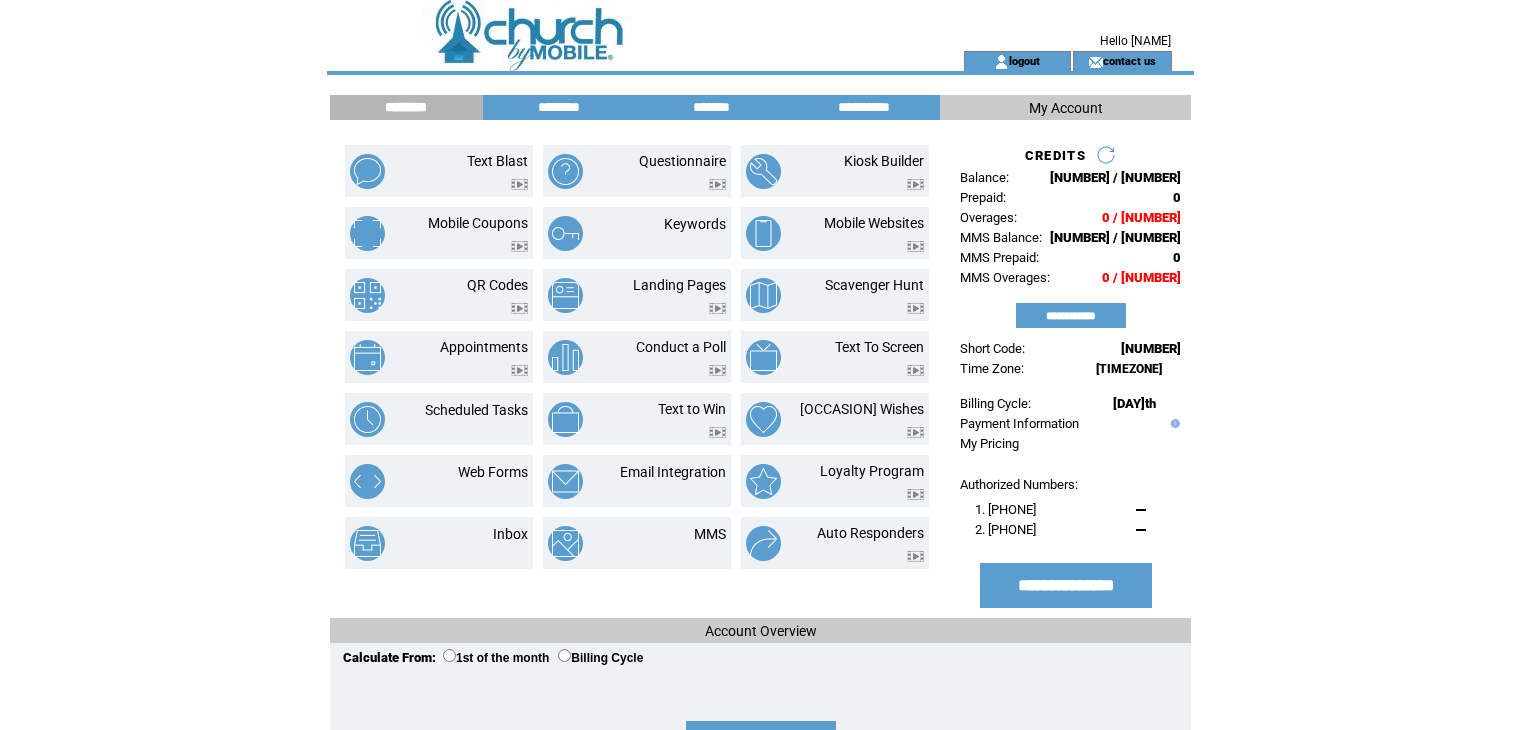scroll, scrollTop: 0, scrollLeft: 0, axis: both 